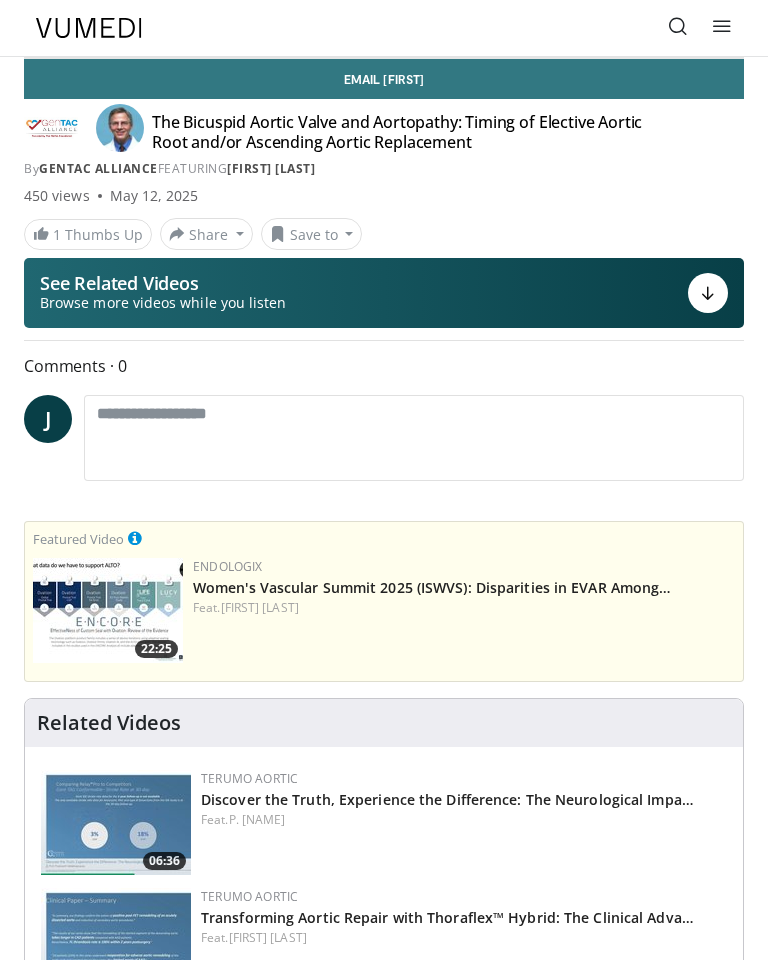 scroll, scrollTop: 0, scrollLeft: 0, axis: both 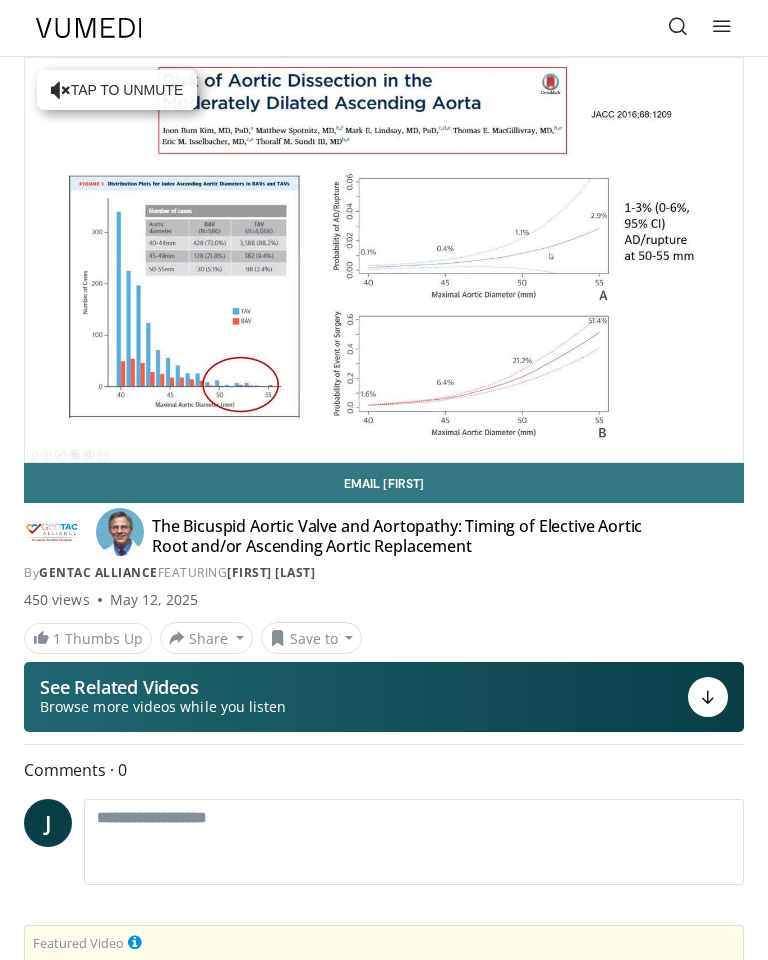 click on "Email
[FIRST]" at bounding box center [384, 483] 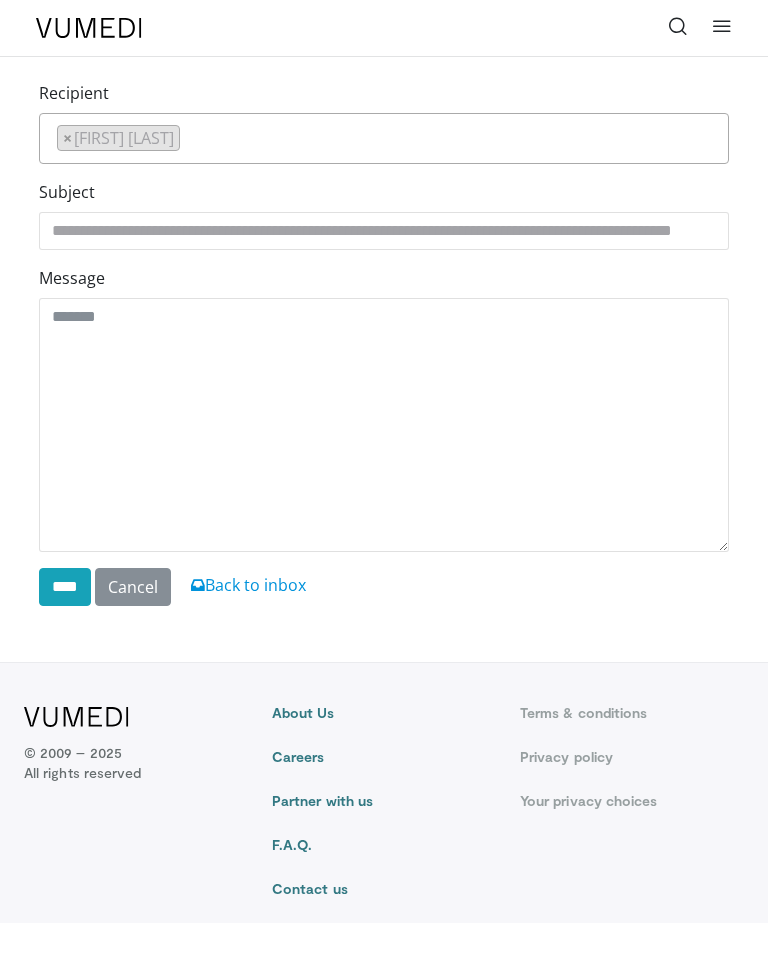 scroll, scrollTop: 0, scrollLeft: 0, axis: both 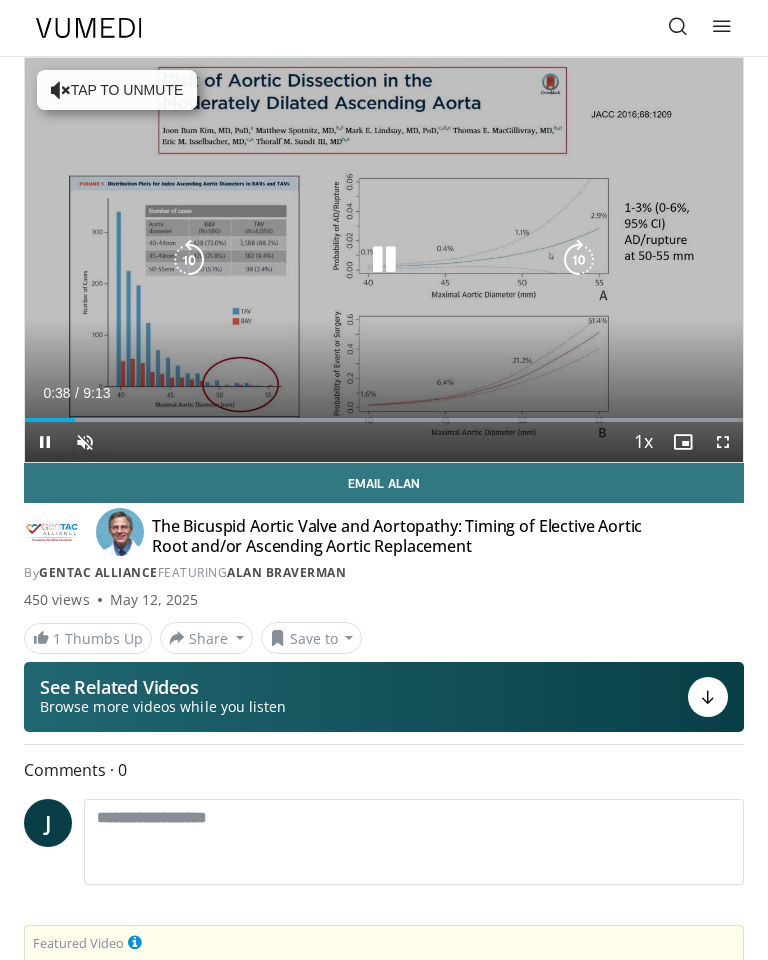 click at bounding box center (50, 420) 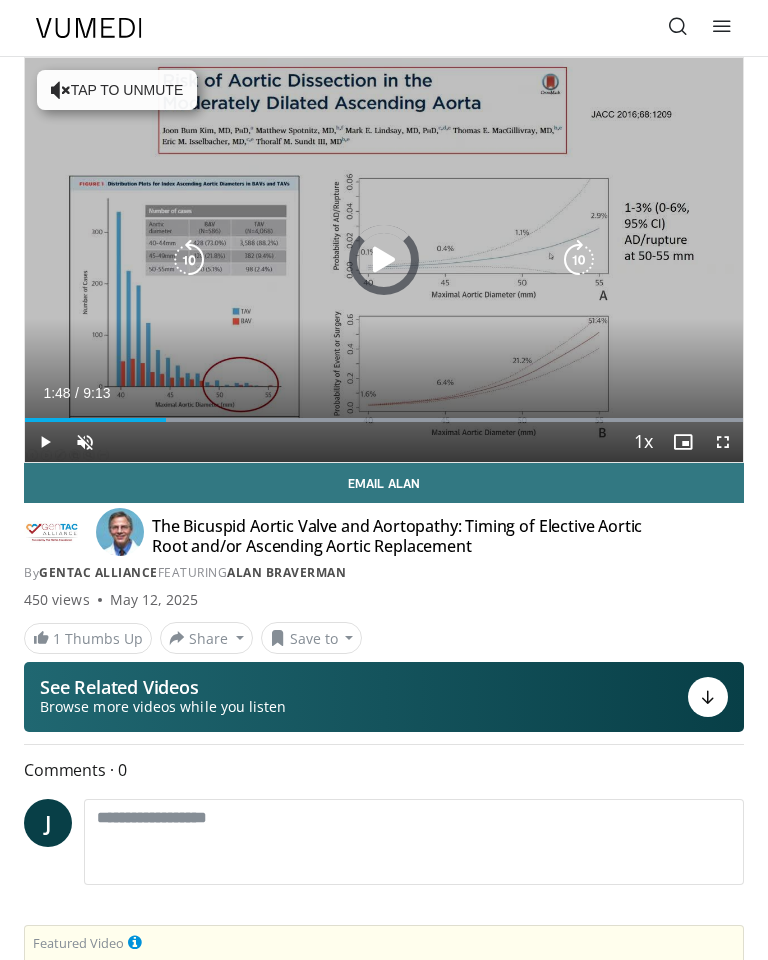 click at bounding box center [449, 420] 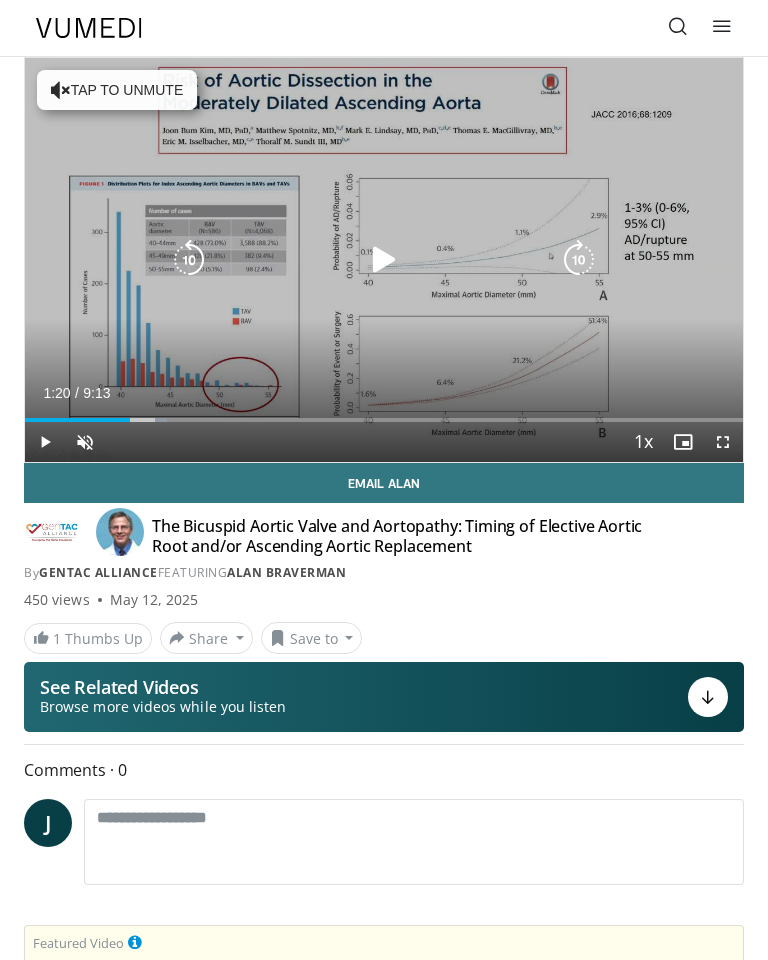 click on "10 seconds
Tap to unmute" at bounding box center [384, 260] 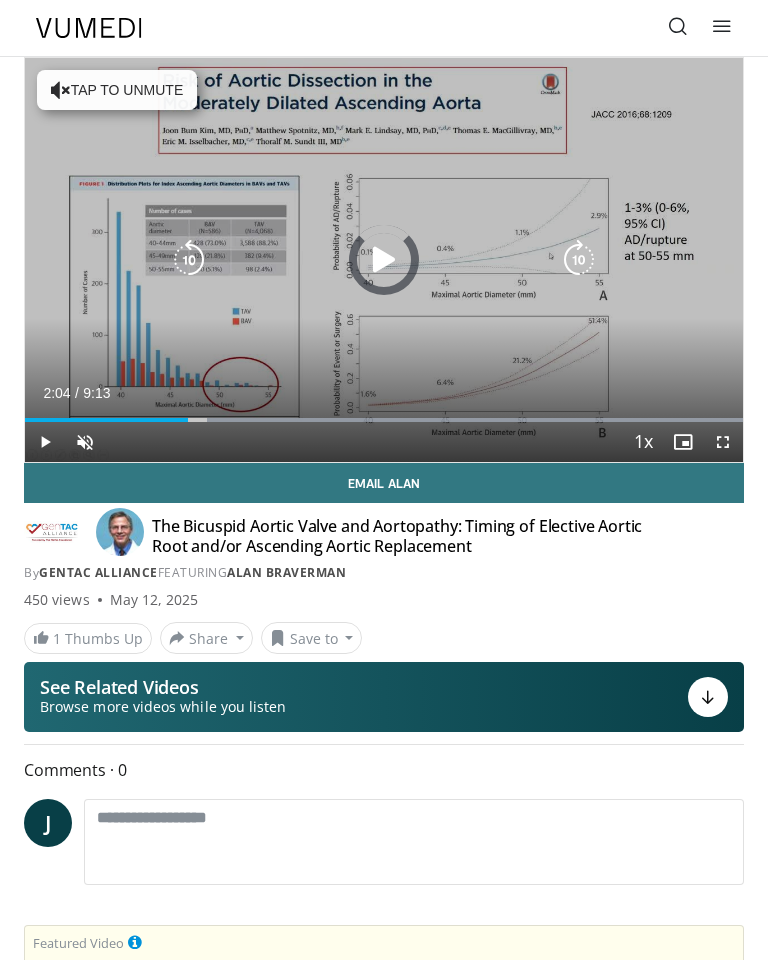 click on "Loaded :  99.98%" at bounding box center [384, 412] 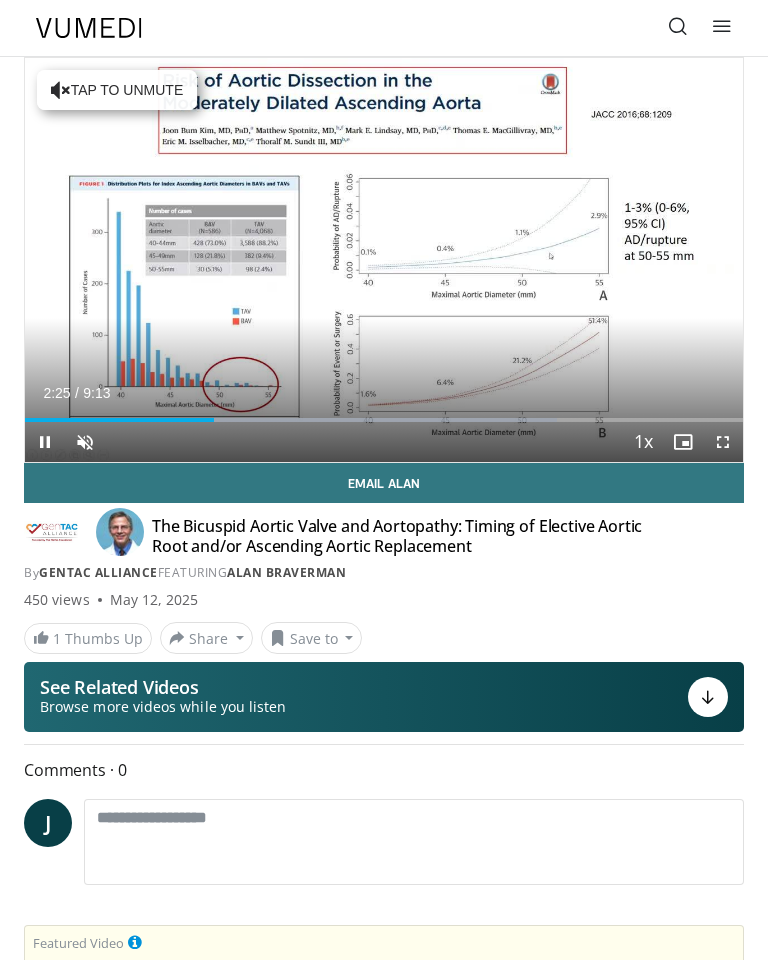 click at bounding box center [375, 420] 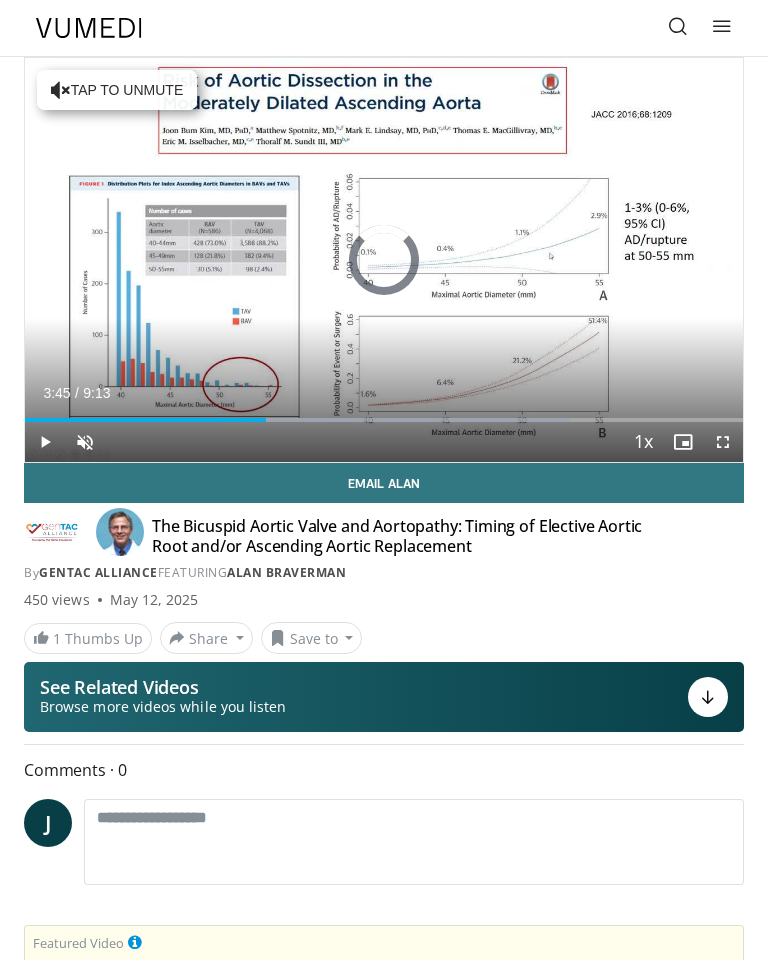 click at bounding box center (145, 420) 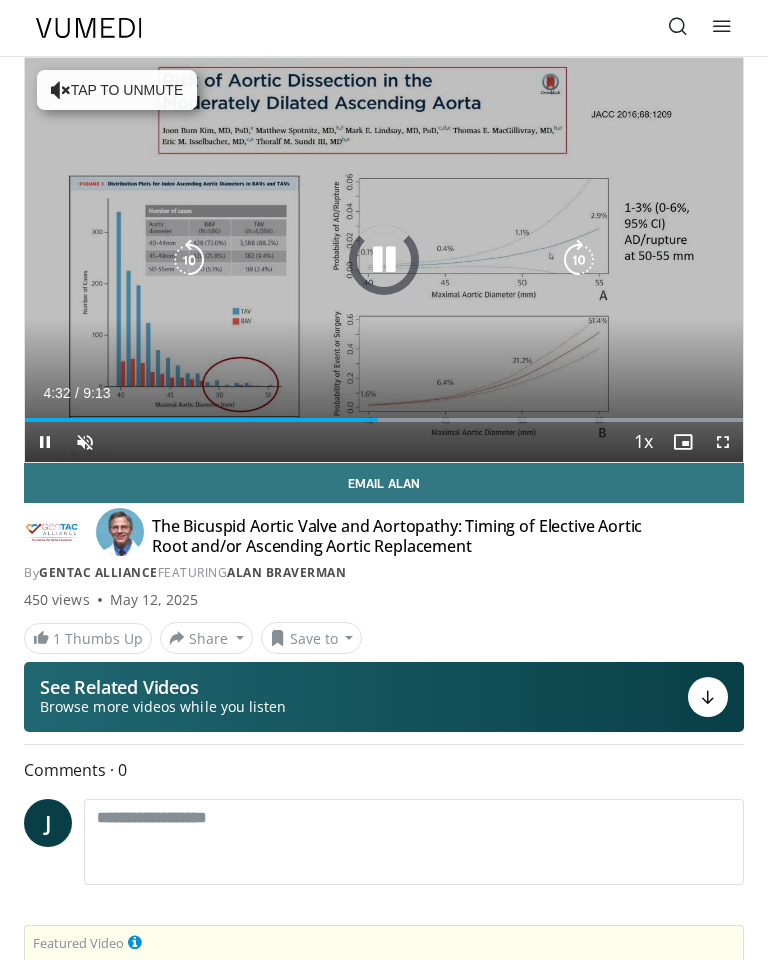 click at bounding box center [201, 420] 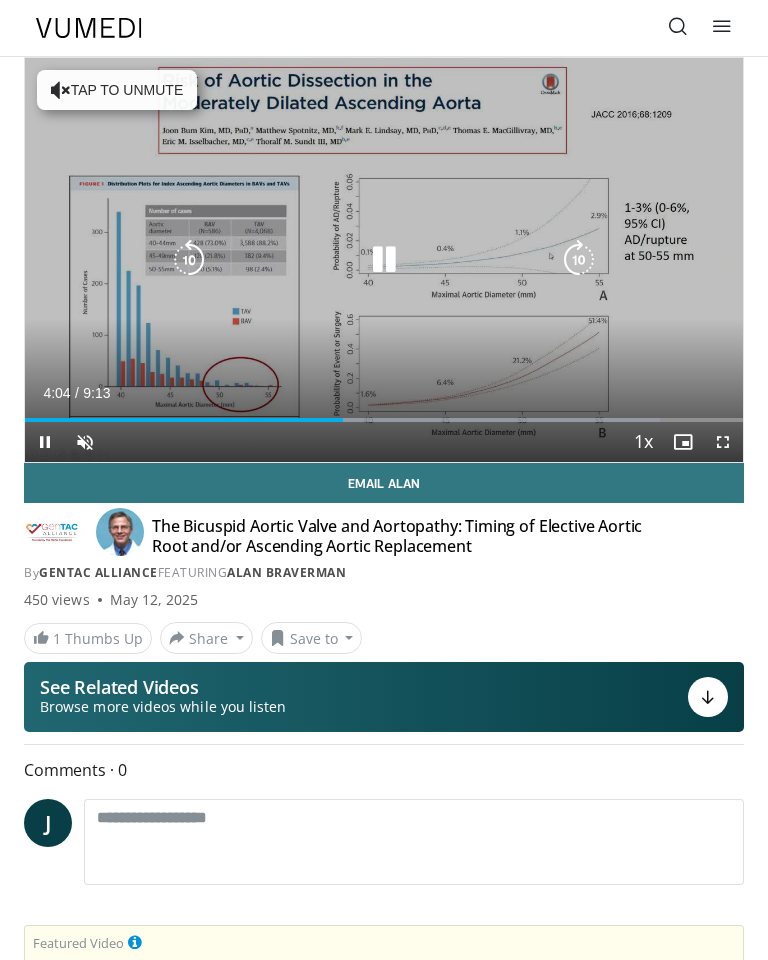 click at bounding box center [498, 420] 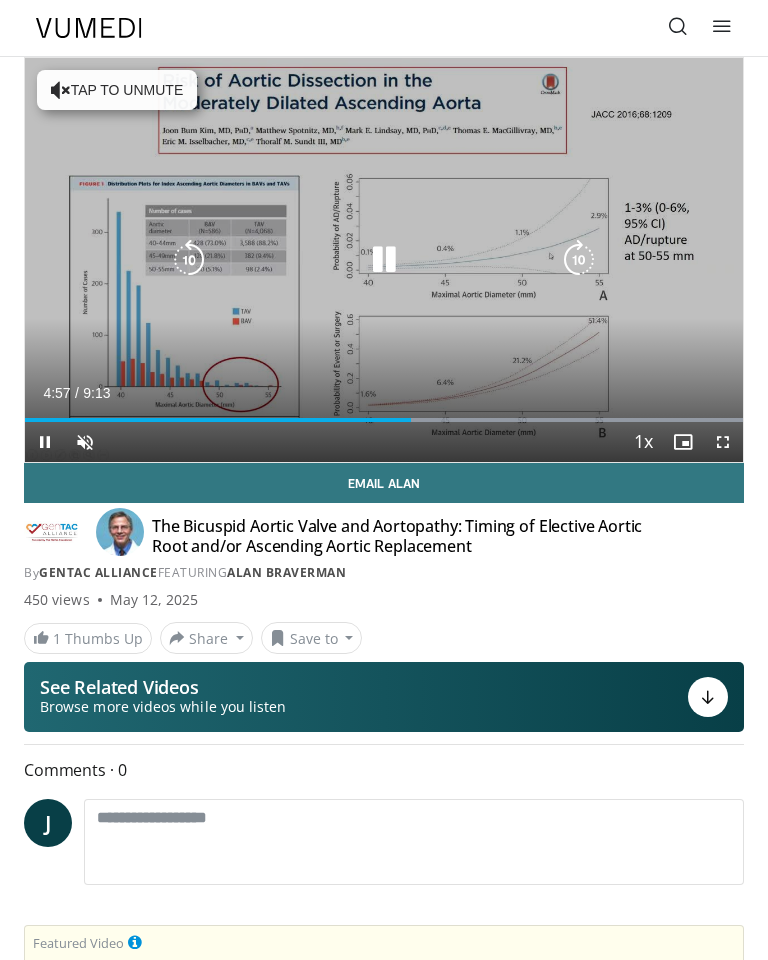 click at bounding box center (218, 420) 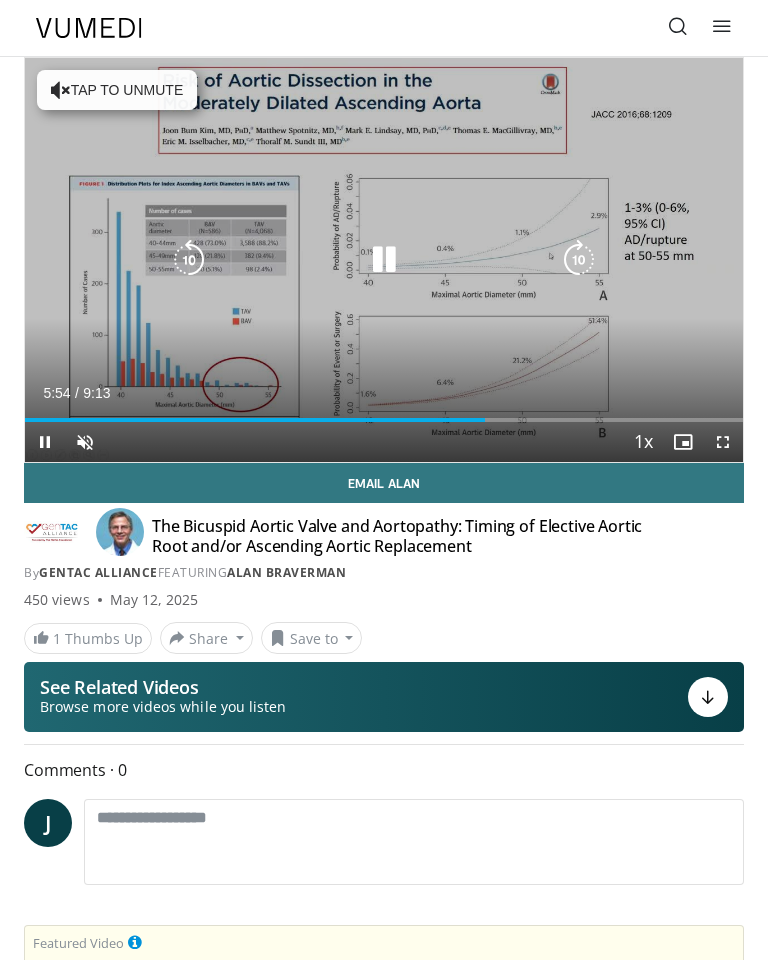 click on "Loaded :  63.01%" at bounding box center [384, 420] 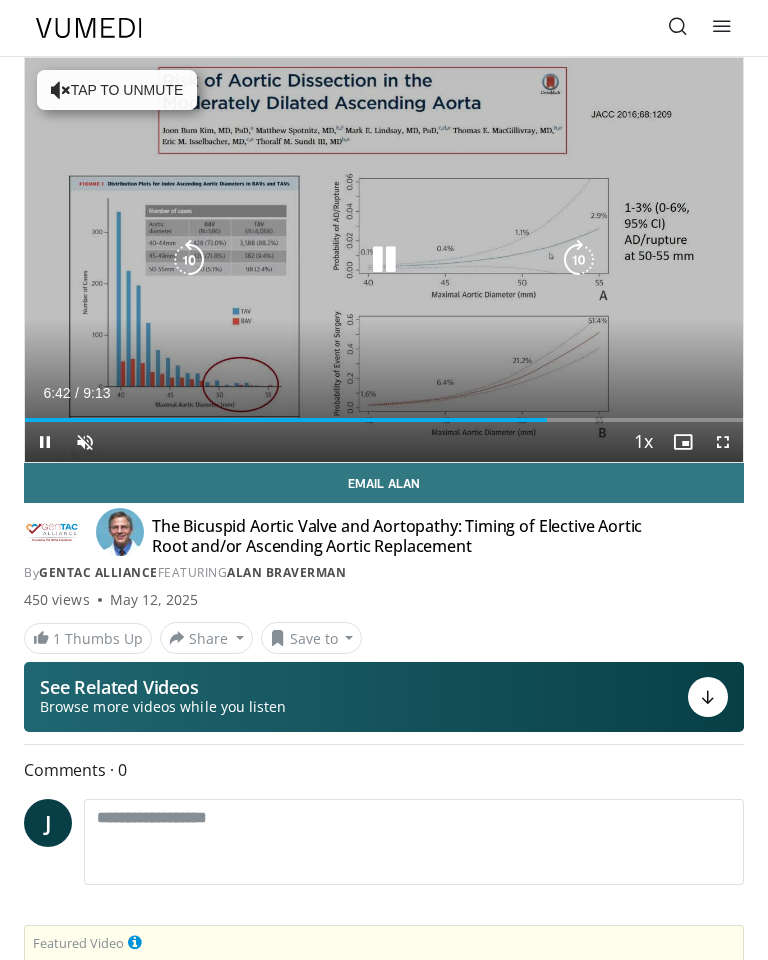 click on "Loaded :  72.07%" at bounding box center (384, 420) 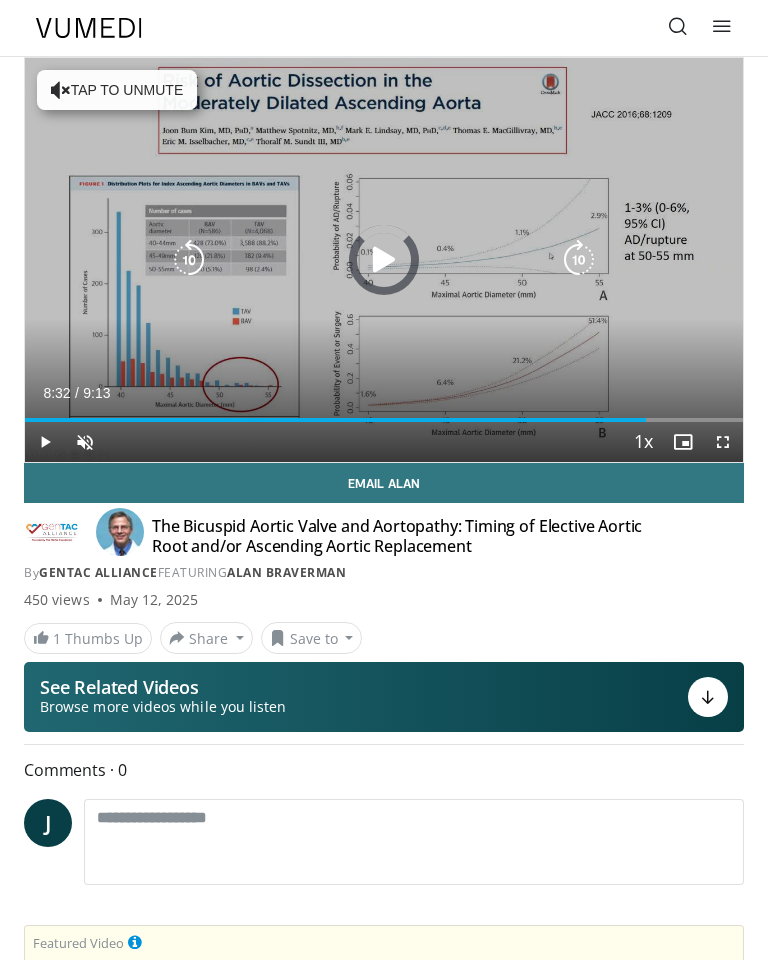 click on "Loaded :  77.48%" at bounding box center (384, 420) 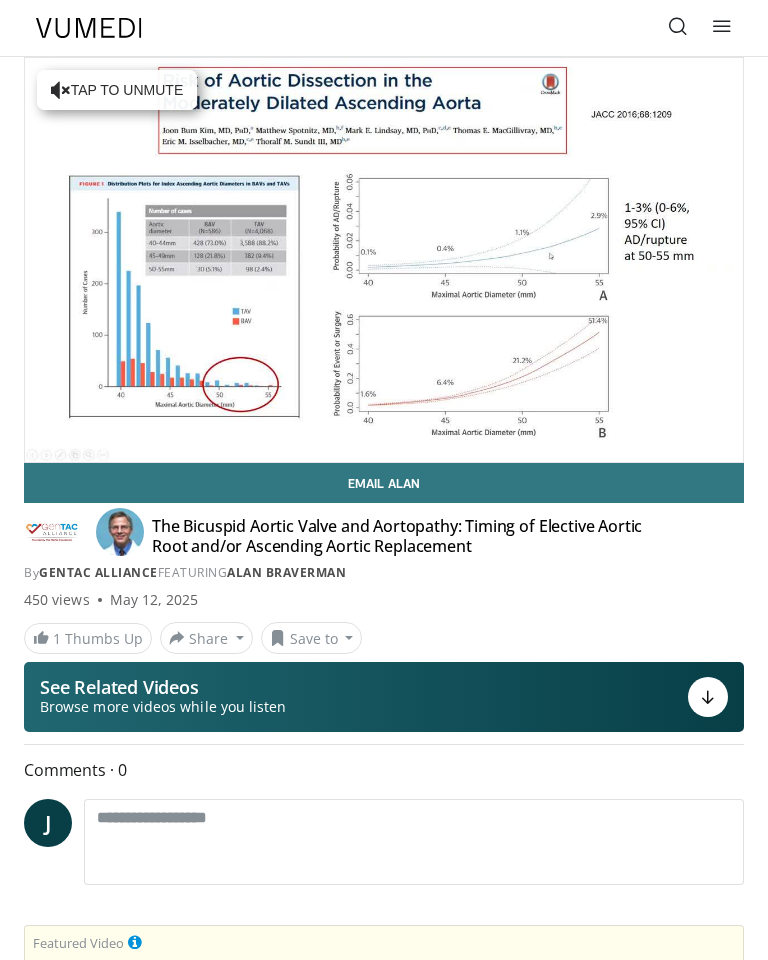 click on "Email
[FIRST]" at bounding box center (384, 483) 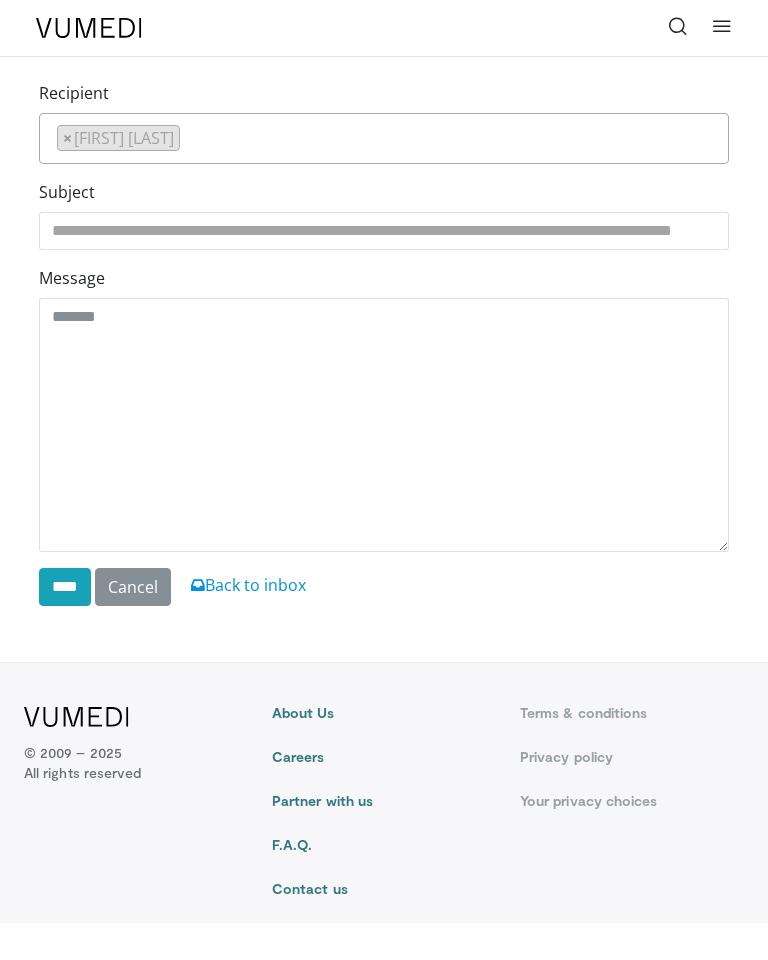 scroll, scrollTop: 0, scrollLeft: 0, axis: both 